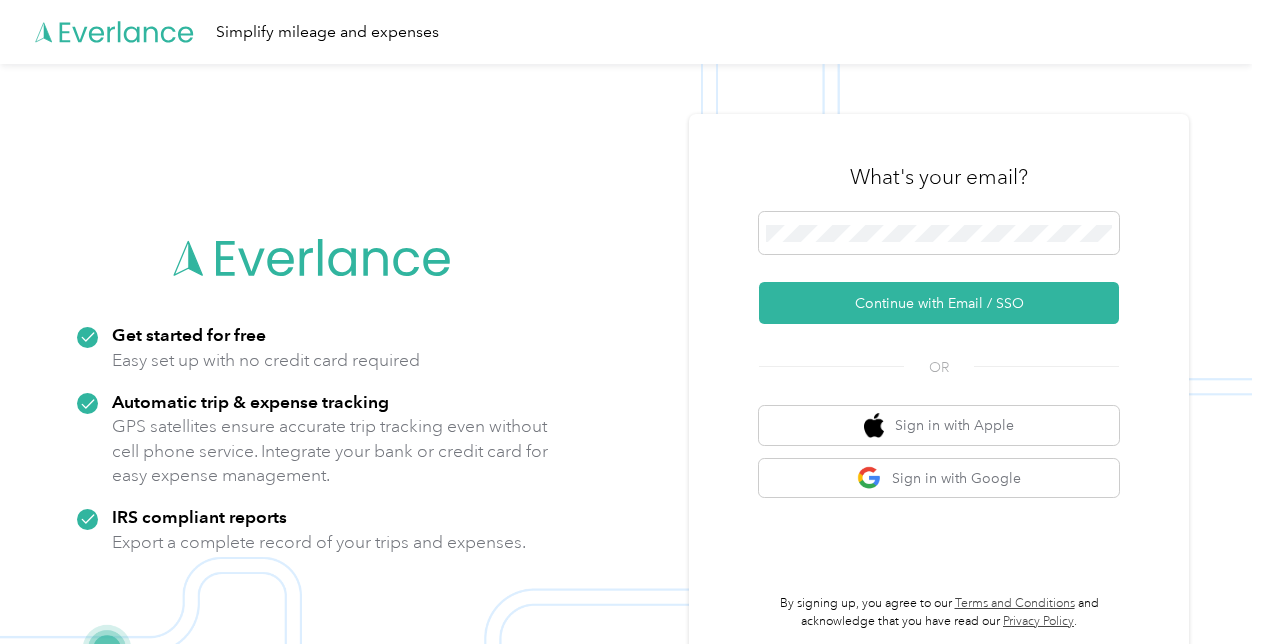 scroll, scrollTop: 0, scrollLeft: 0, axis: both 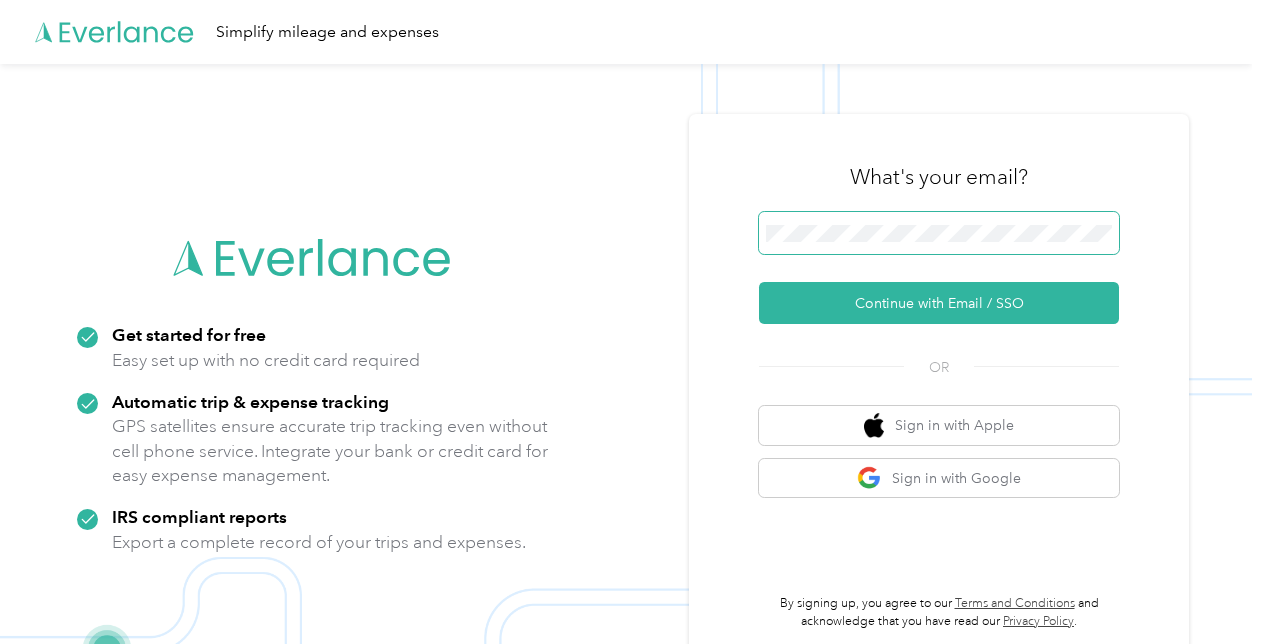 click on "Continue with Email / SSO" at bounding box center [939, 303] 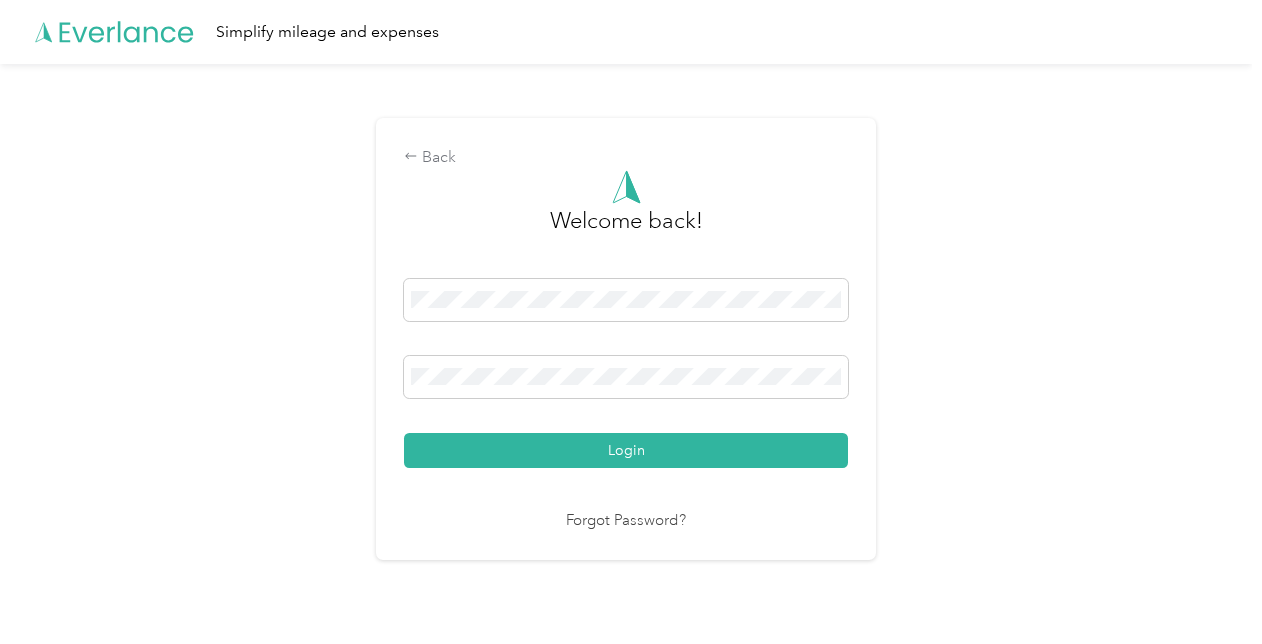 click on "Login" at bounding box center [626, 450] 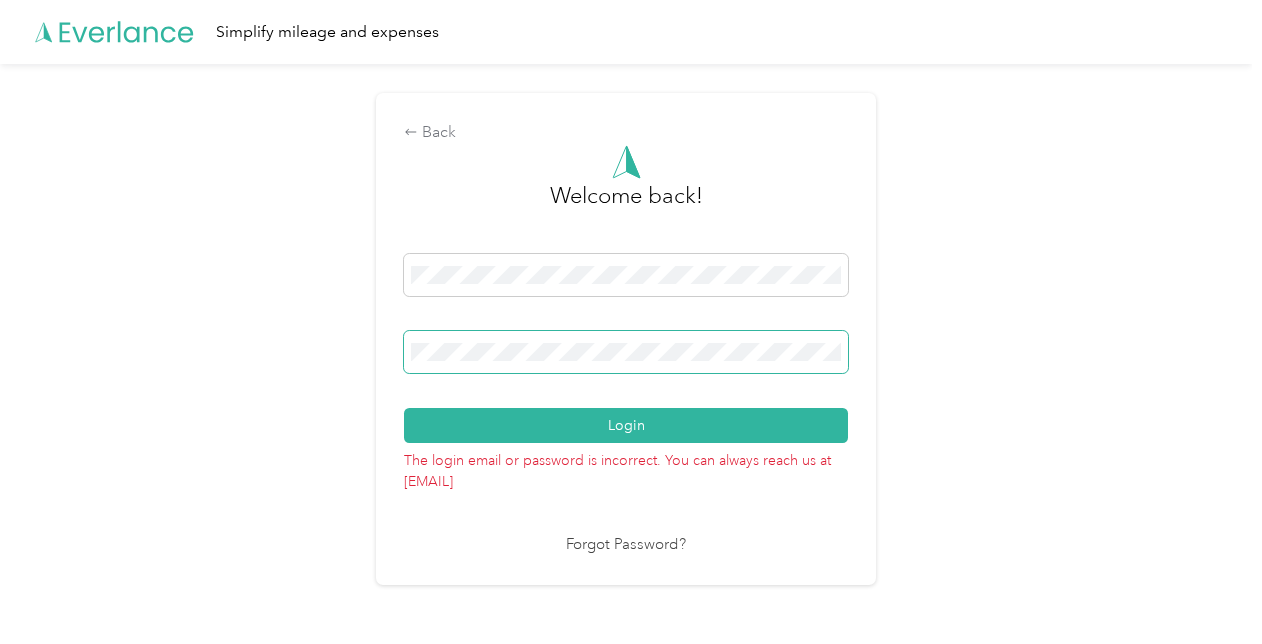click on "Login" at bounding box center [626, 425] 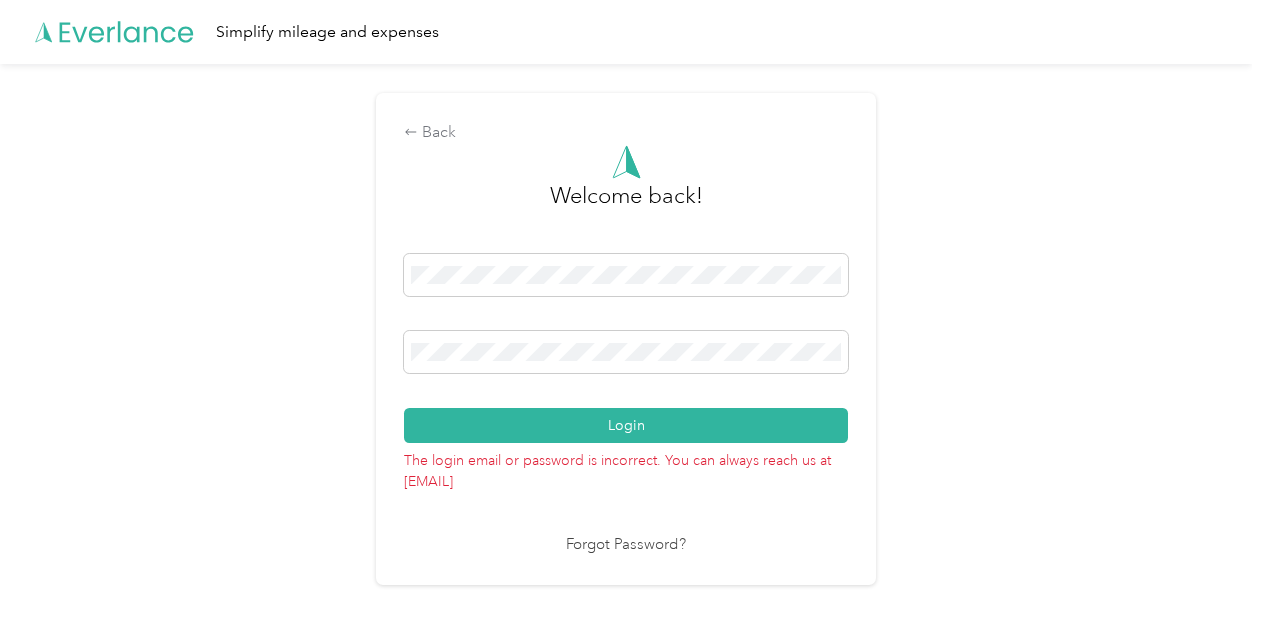 click on "The login email or password is incorrect. You can always reach us at [EMAIL] Forgot Password?" at bounding box center [626, 347] 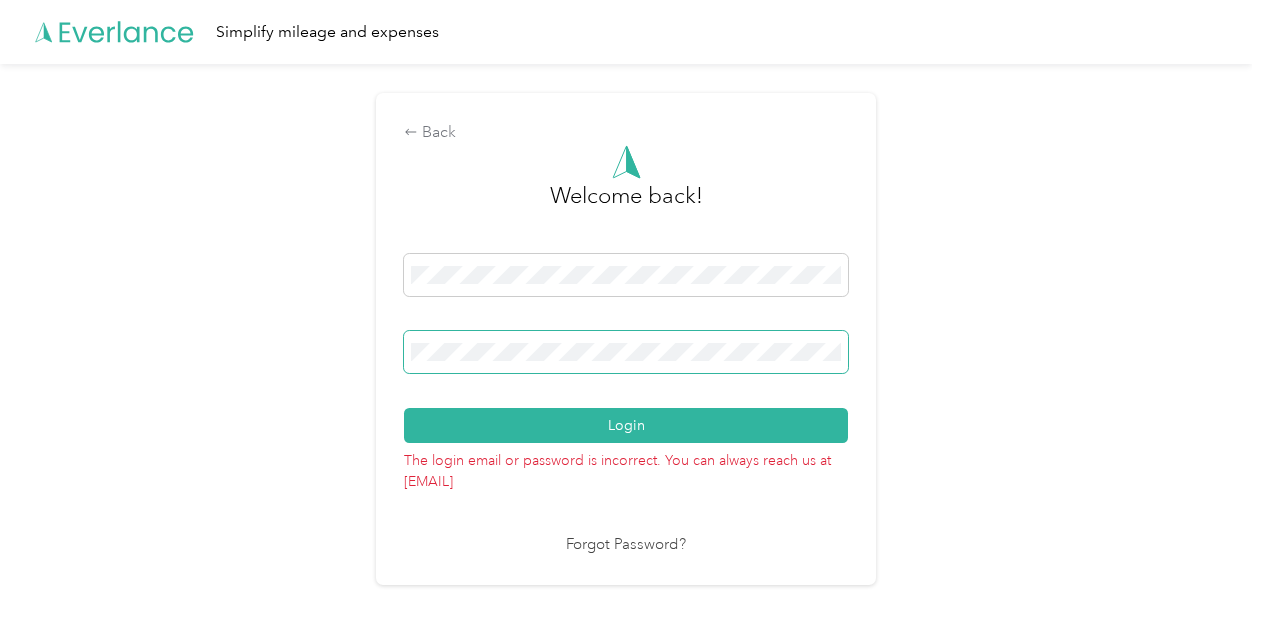 click at bounding box center [626, 352] 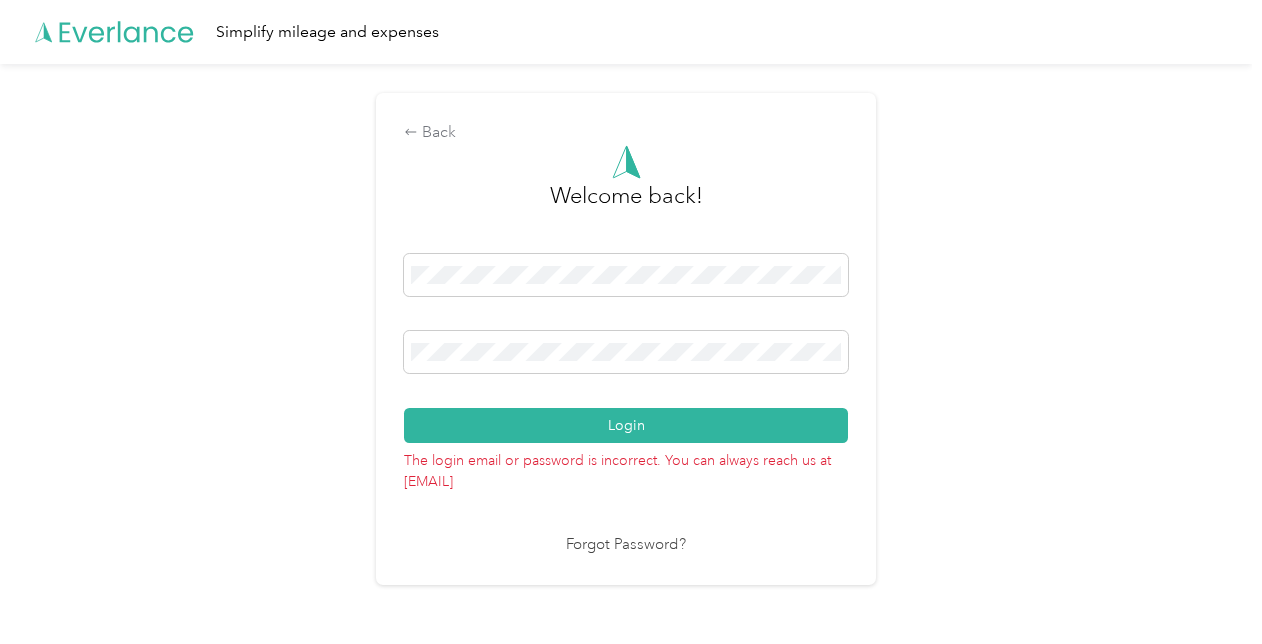 click on "Login" at bounding box center (626, 348) 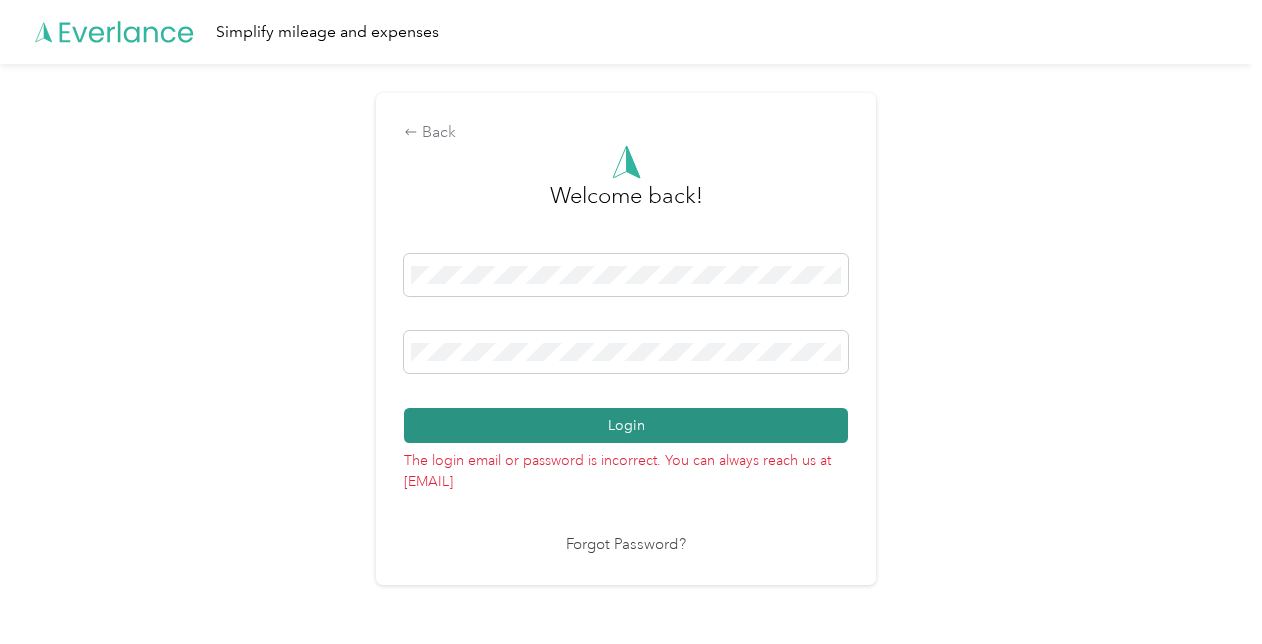click on "Login" at bounding box center (626, 425) 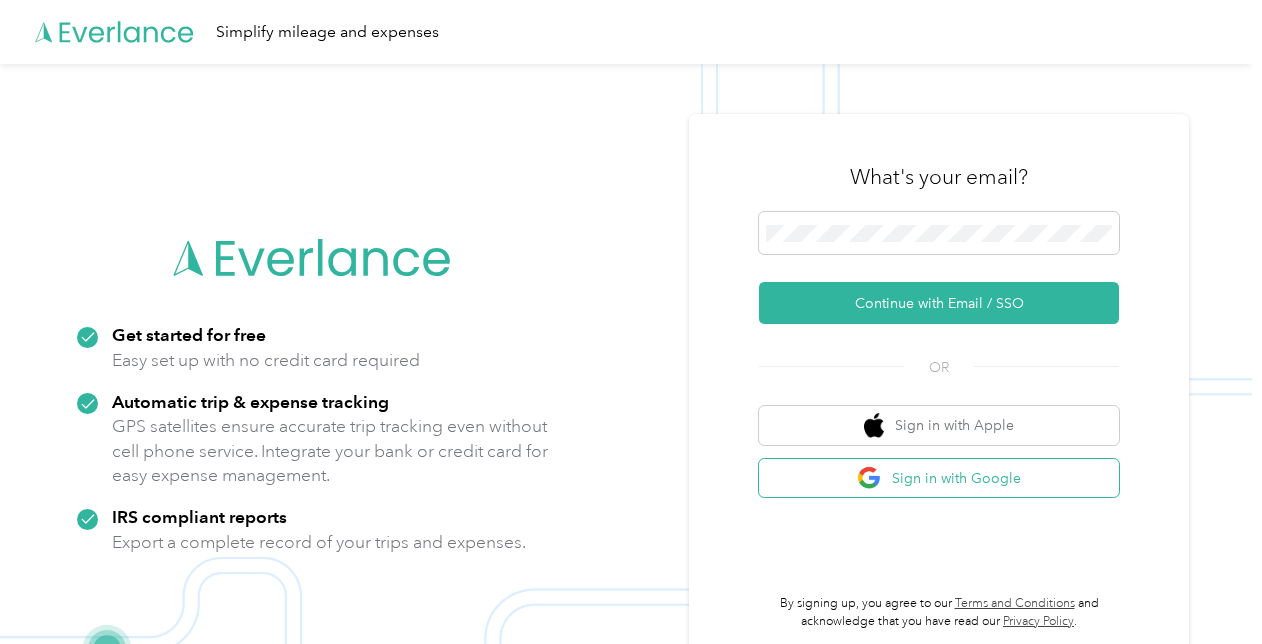 click on "Sign in with Google" at bounding box center (939, 478) 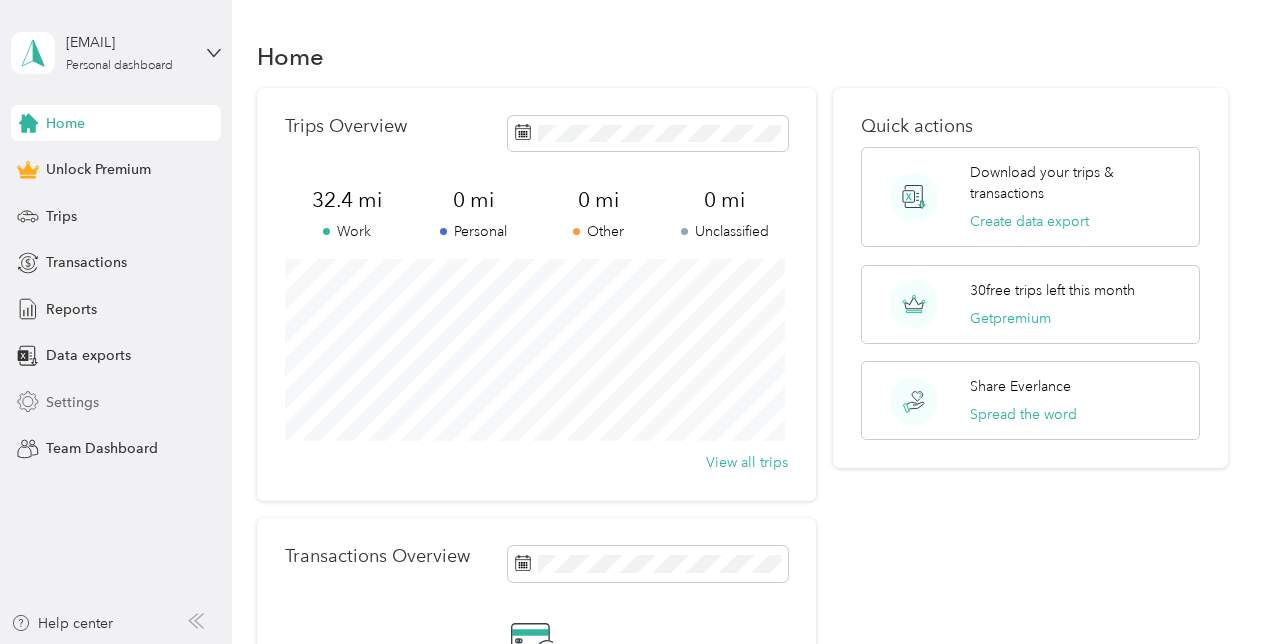 click on "Settings" at bounding box center [116, 402] 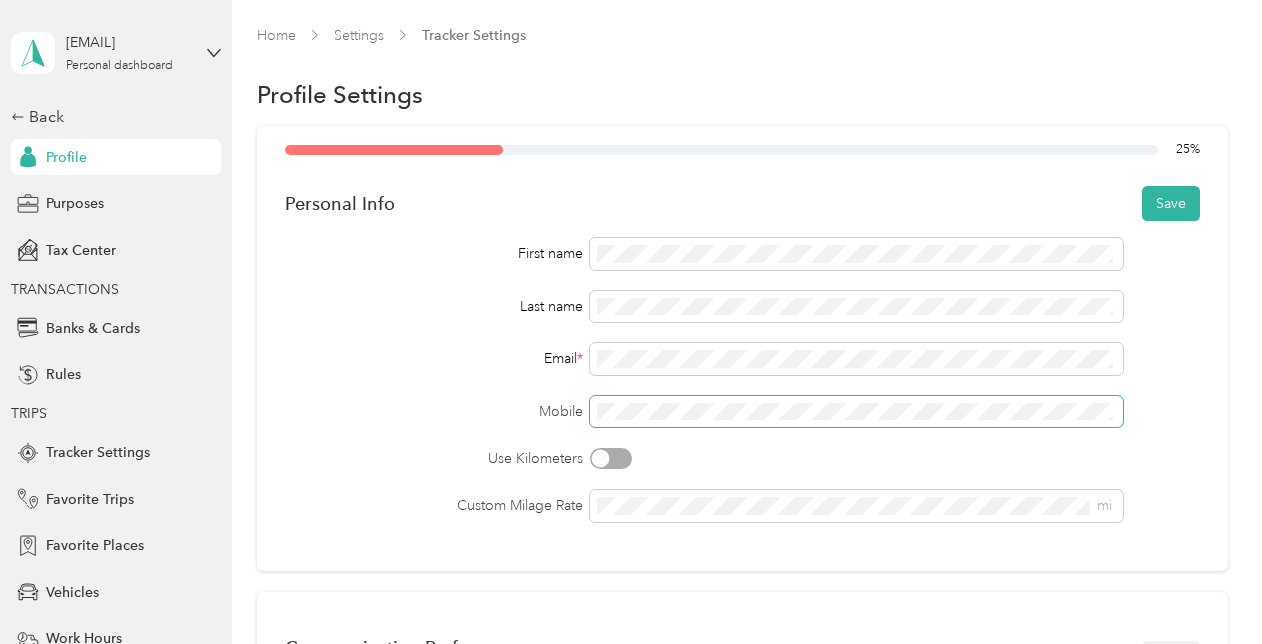 click at bounding box center [857, 412] 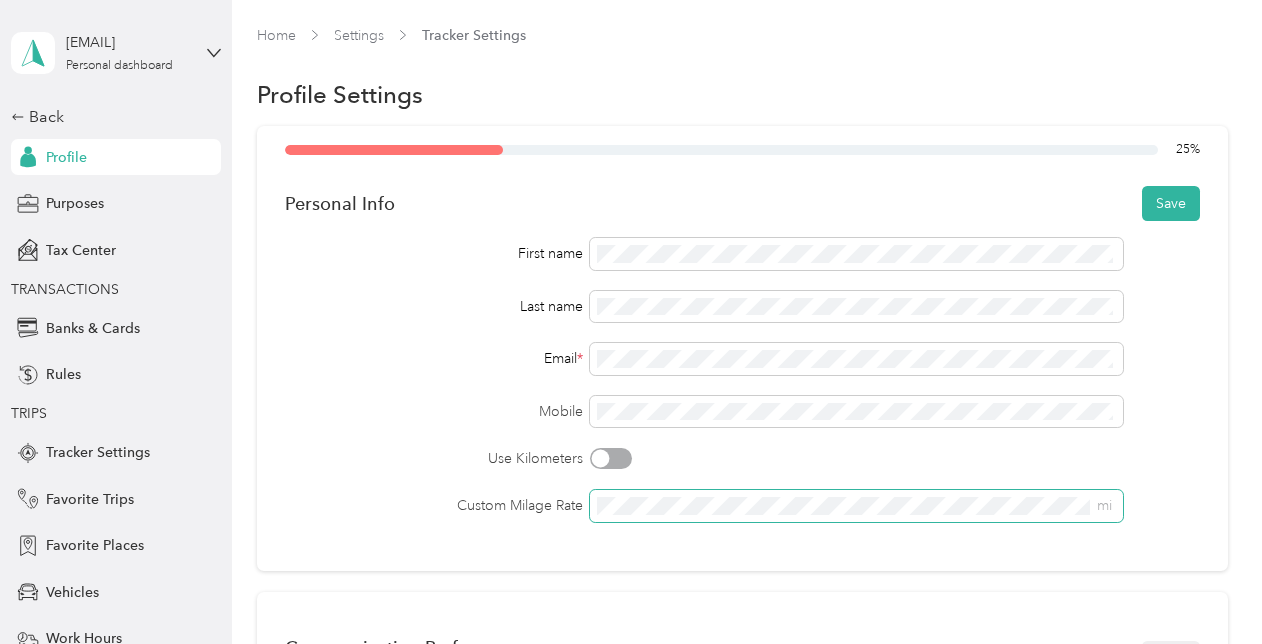 click on "mi" at bounding box center [857, 506] 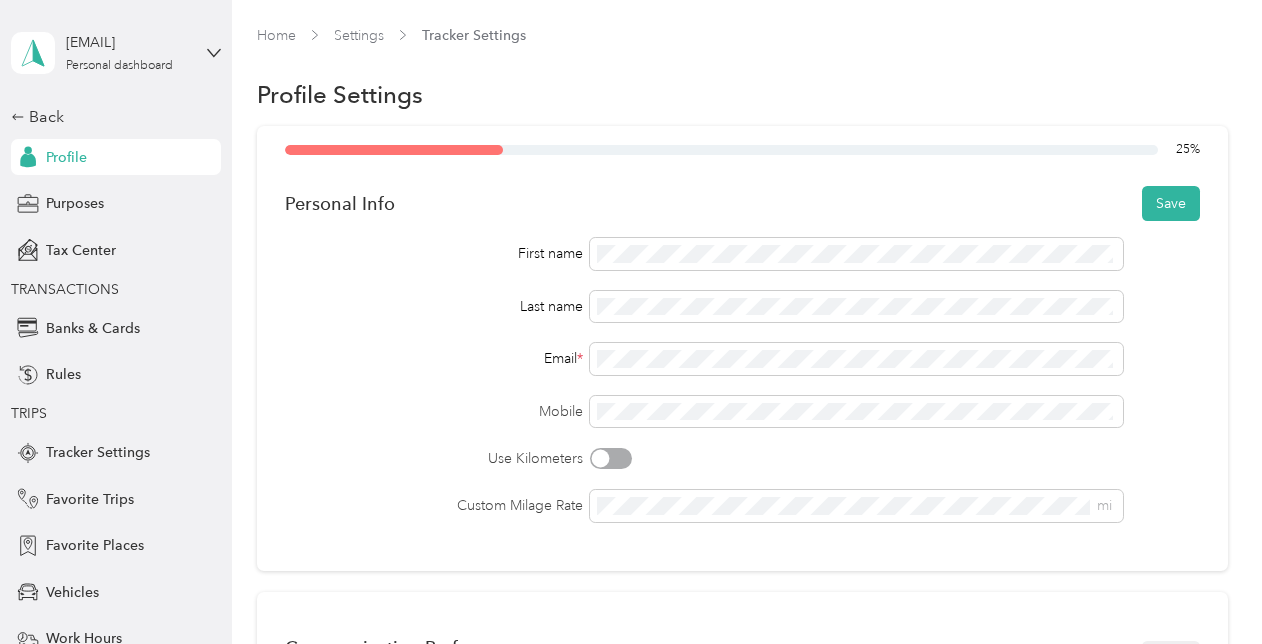 click on "First name Last name Email * Mobile   Use Kilometers   Custom Milage Rate   mi" at bounding box center (742, 380) 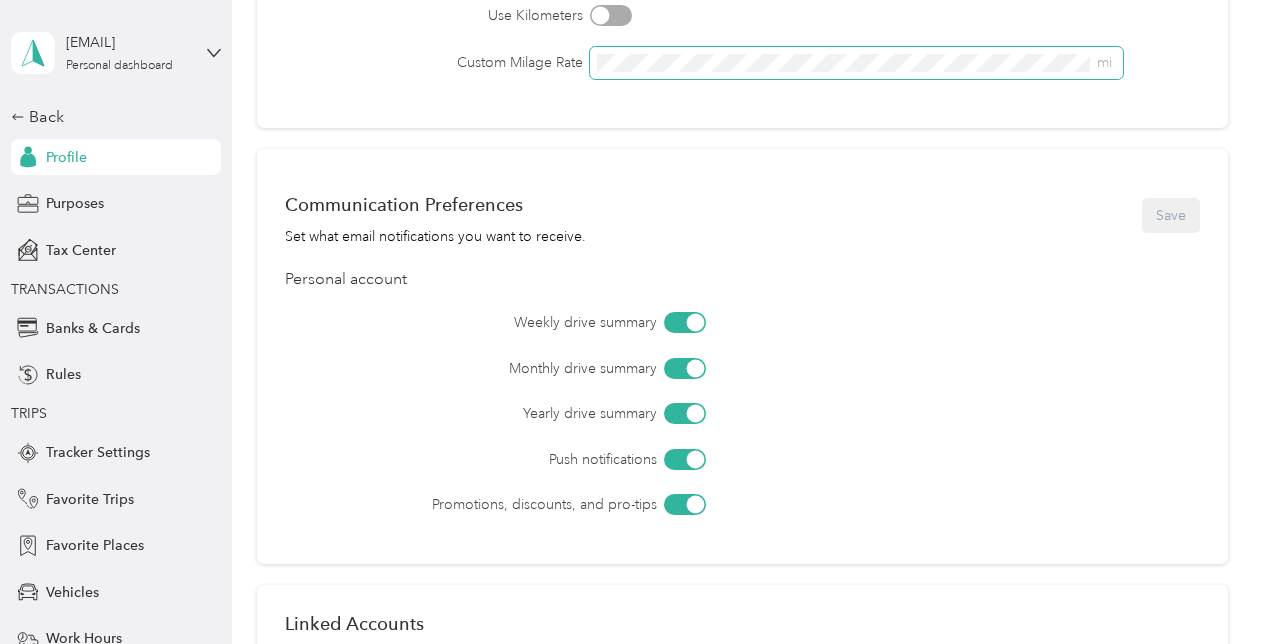 scroll, scrollTop: 0, scrollLeft: 0, axis: both 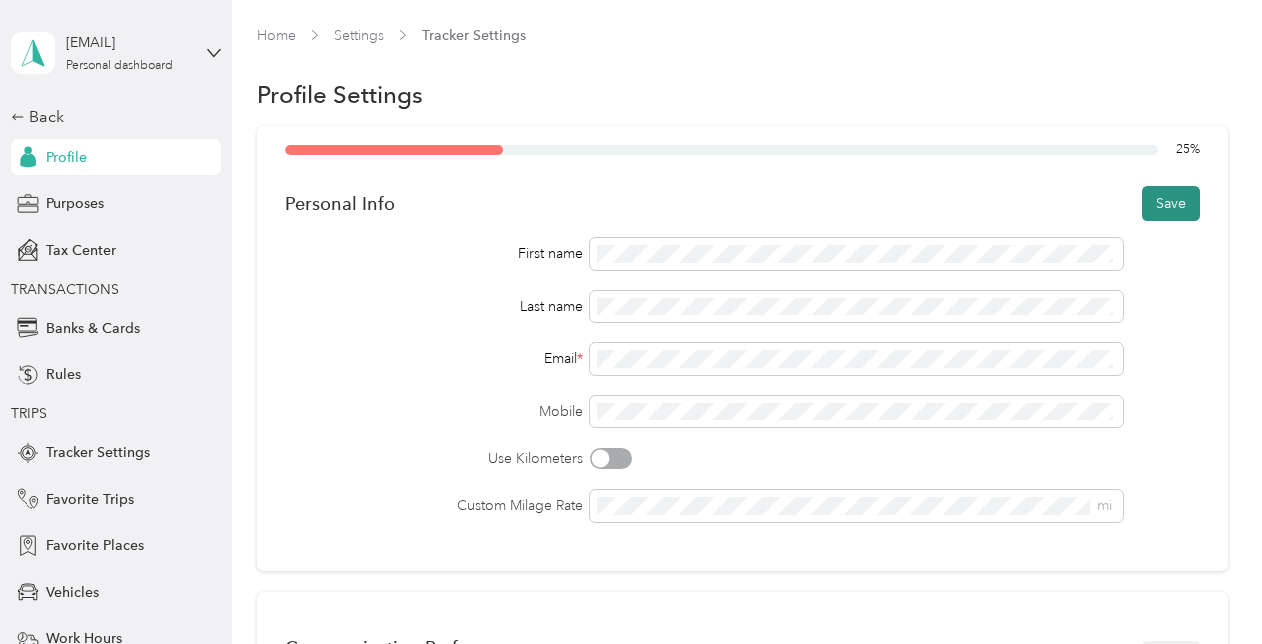 click on "Save" at bounding box center [1171, 203] 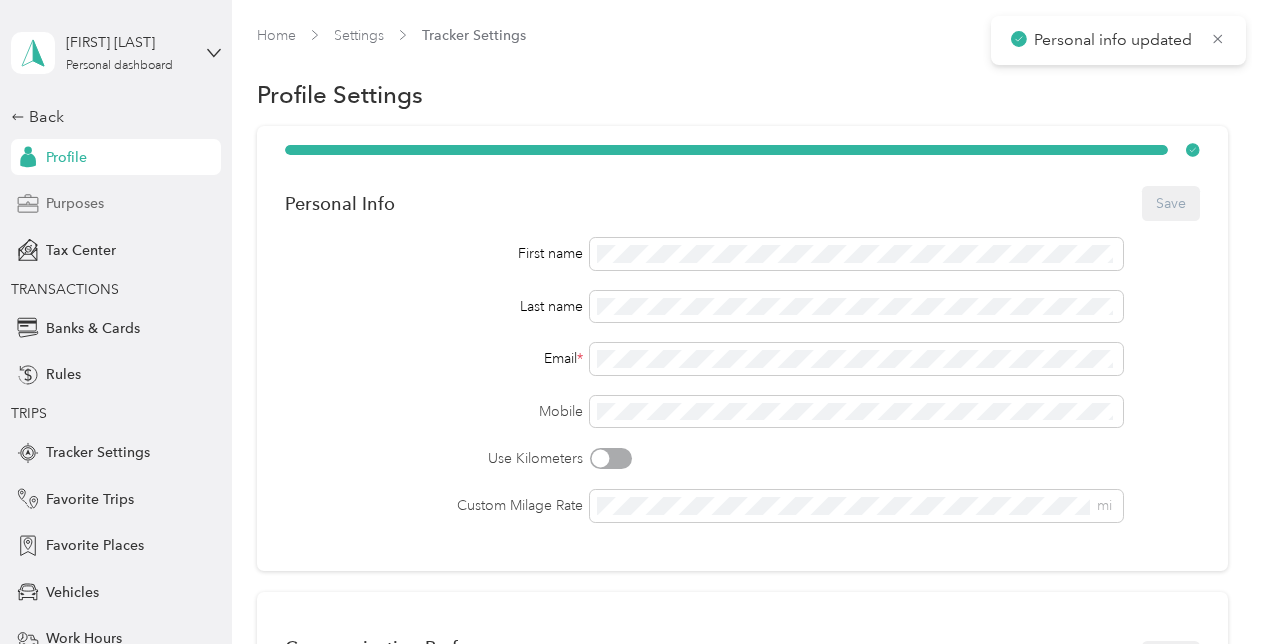 click on "Purposes" at bounding box center (75, 203) 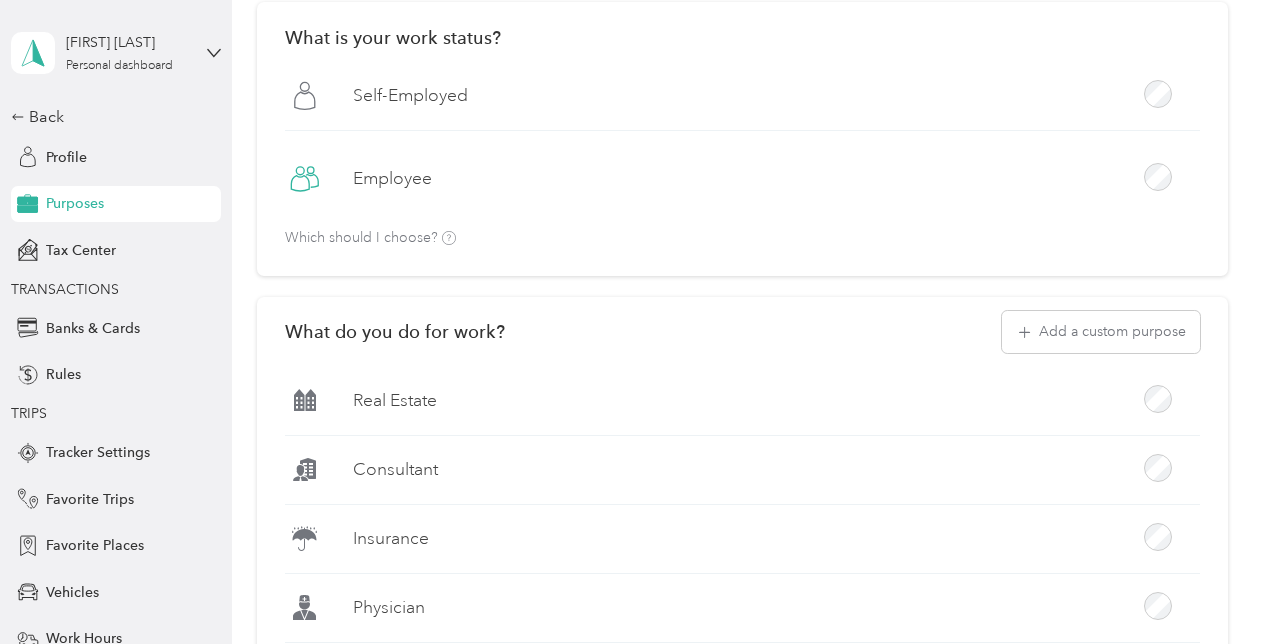 scroll, scrollTop: 156, scrollLeft: 0, axis: vertical 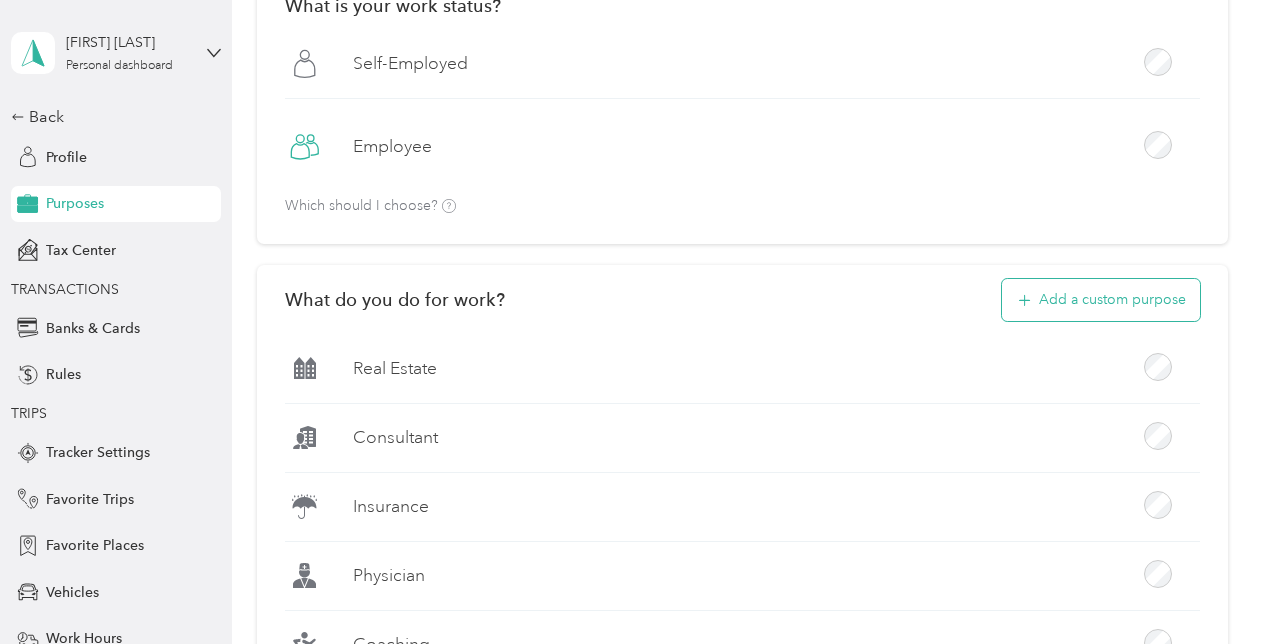 click on "Add a custom purpose" at bounding box center (1101, 300) 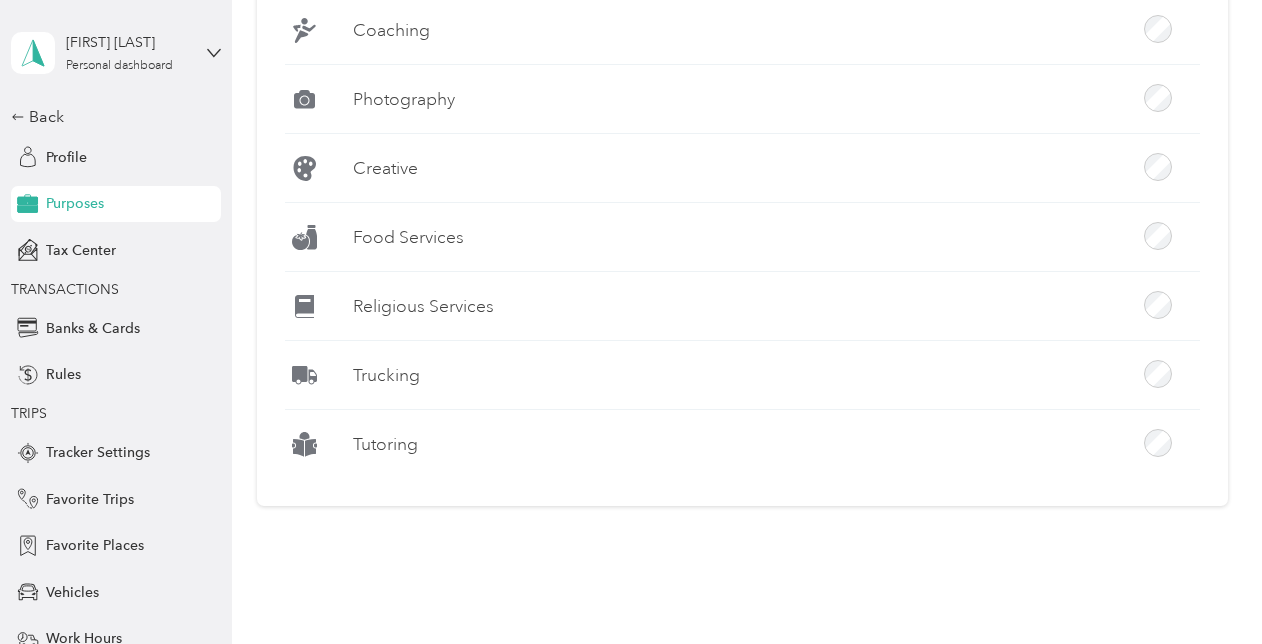scroll, scrollTop: 819, scrollLeft: 0, axis: vertical 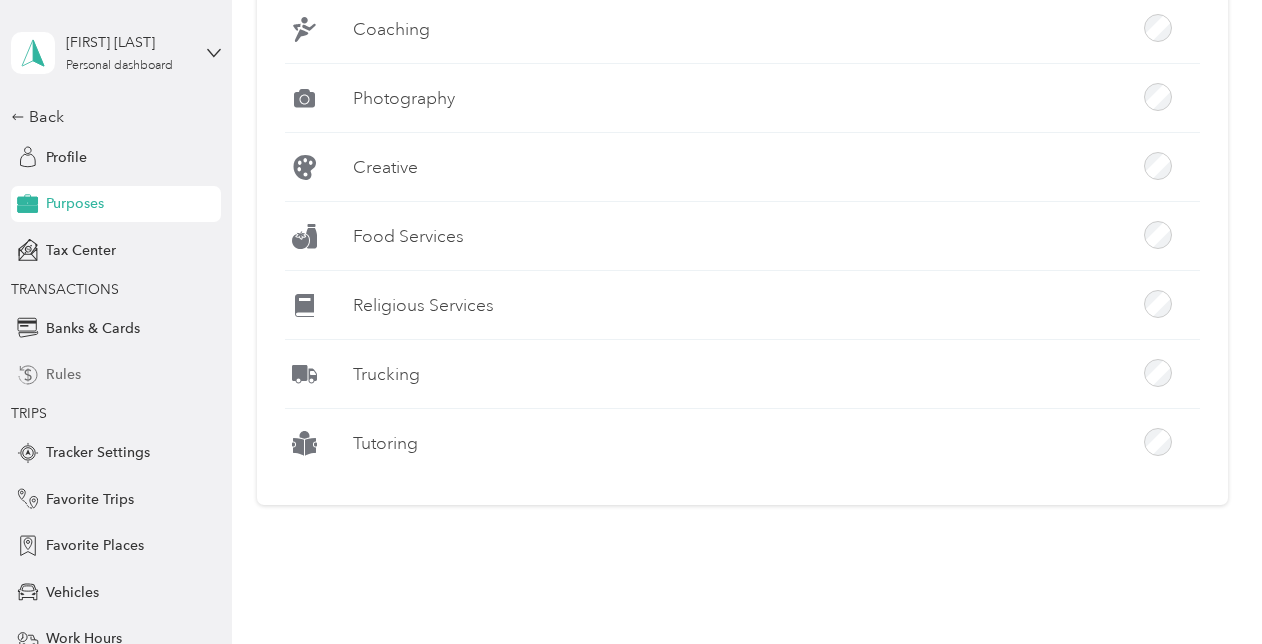 click on "Rules" at bounding box center [63, 374] 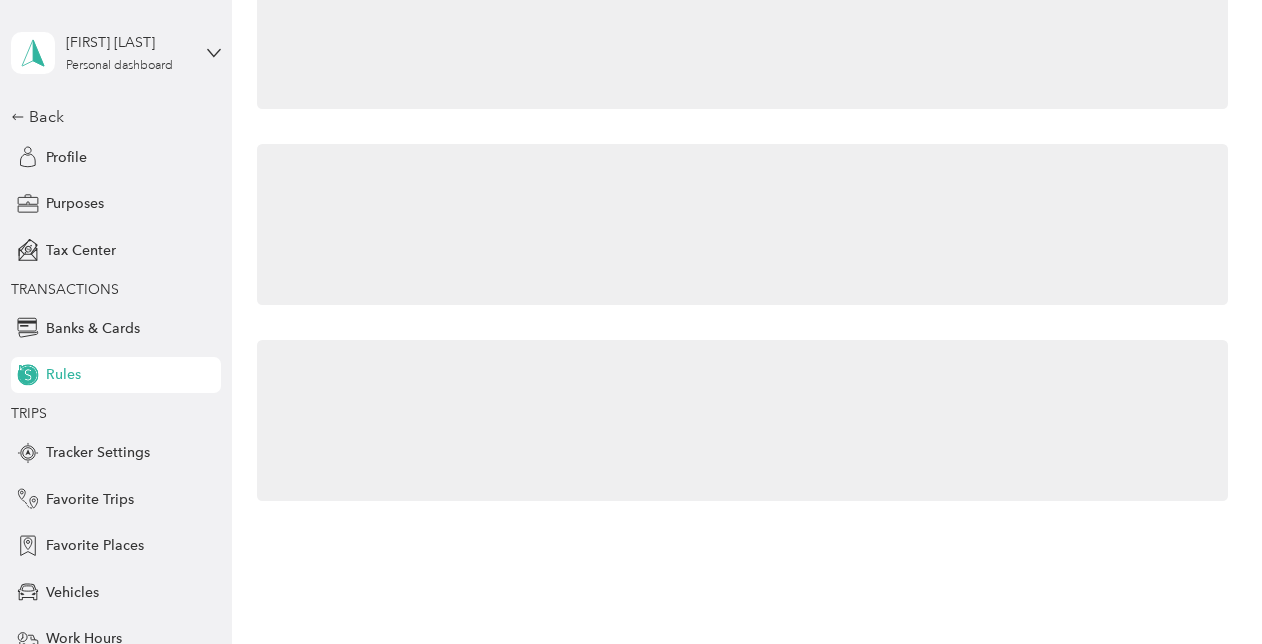 scroll, scrollTop: 0, scrollLeft: 0, axis: both 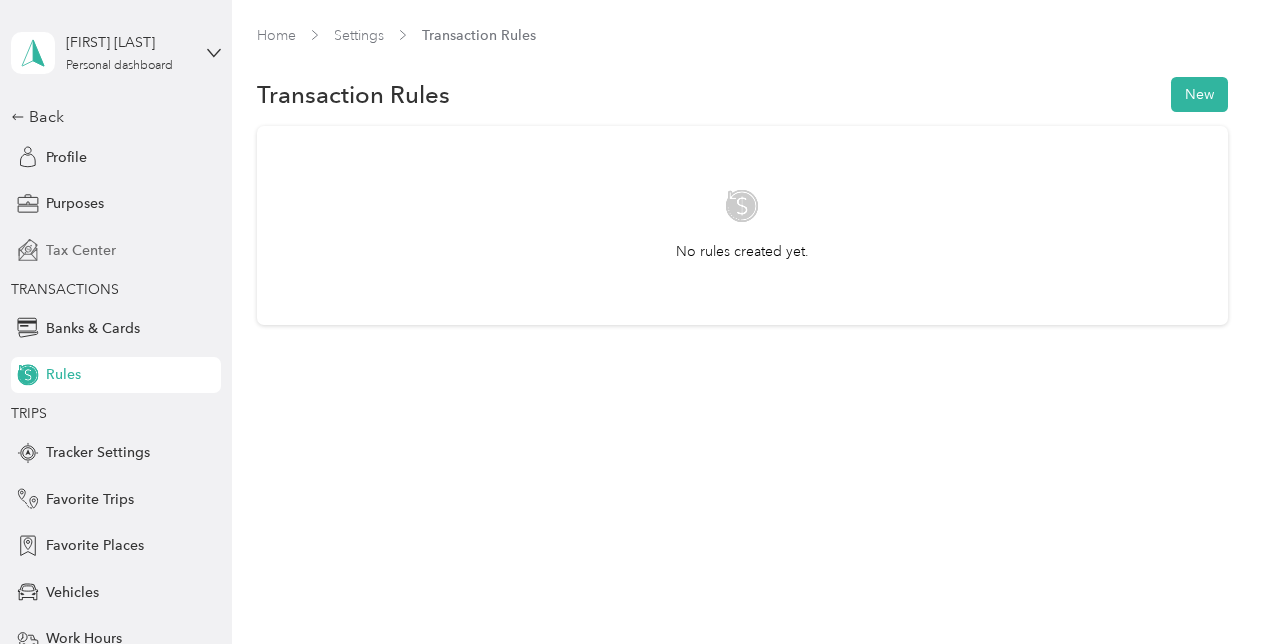 click on "Tax Center" at bounding box center [81, 250] 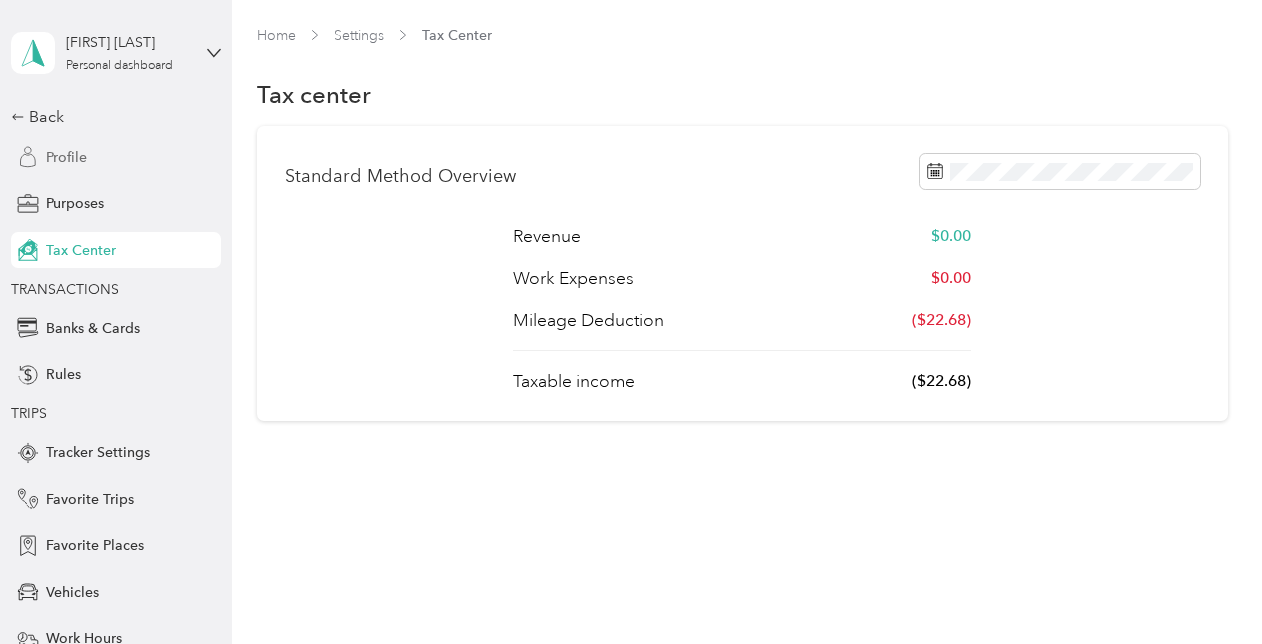 click on "Profile" at bounding box center (116, 157) 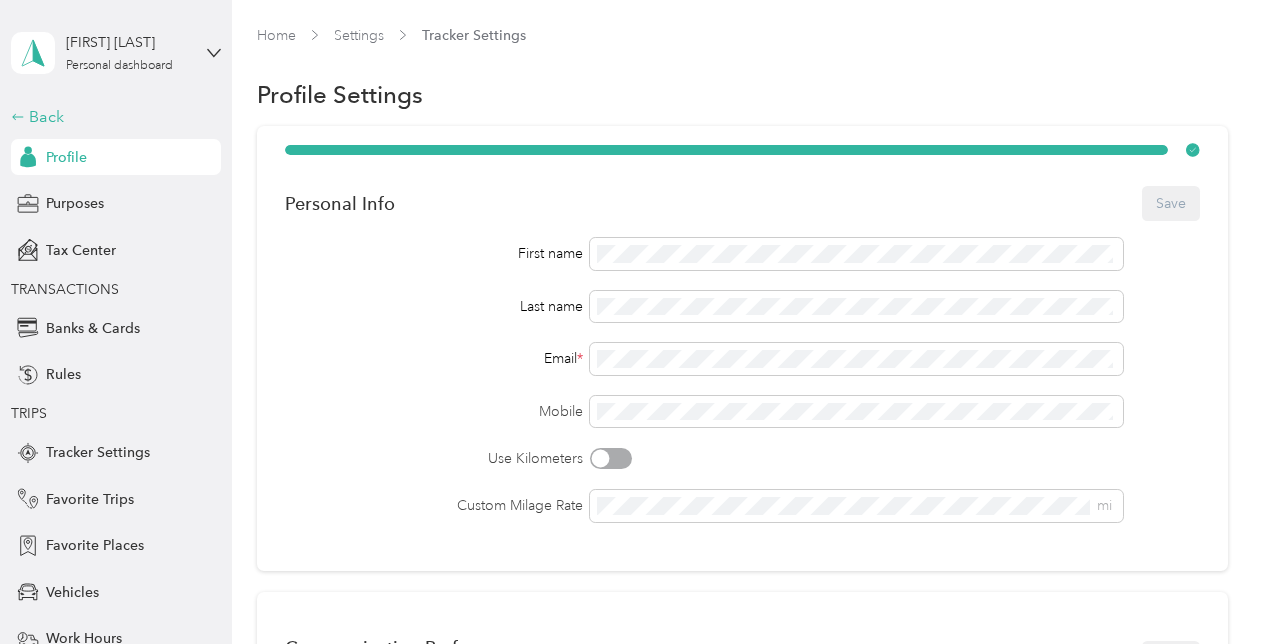 click on "Back" at bounding box center (111, 117) 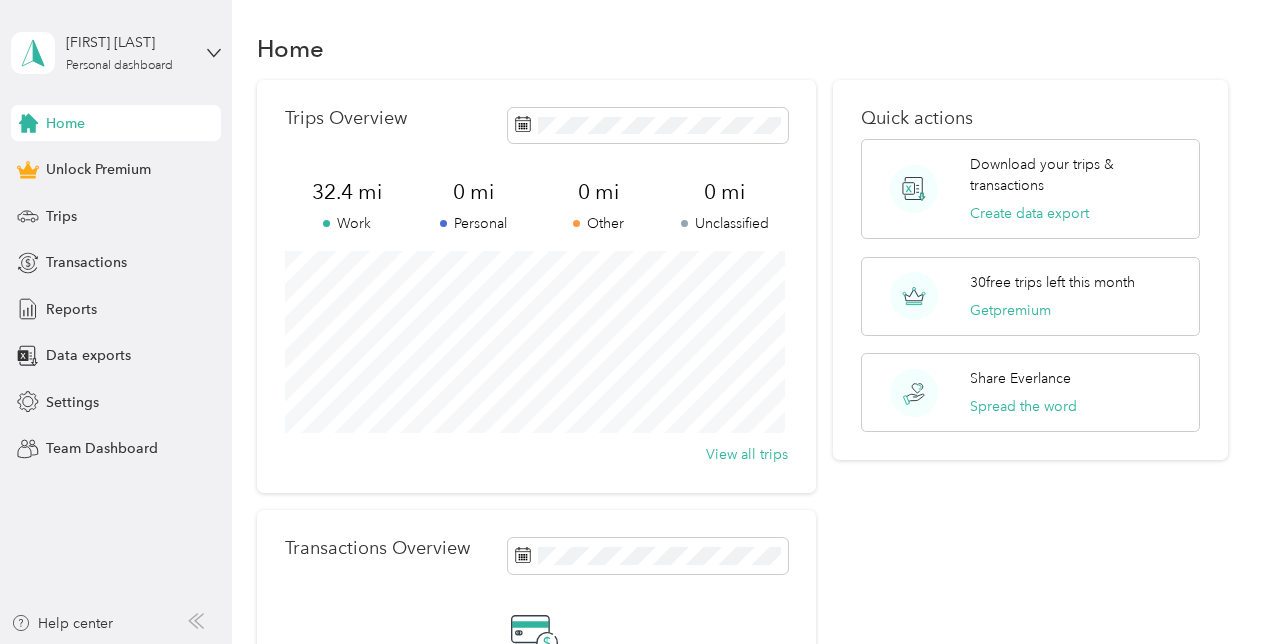 scroll, scrollTop: 5, scrollLeft: 0, axis: vertical 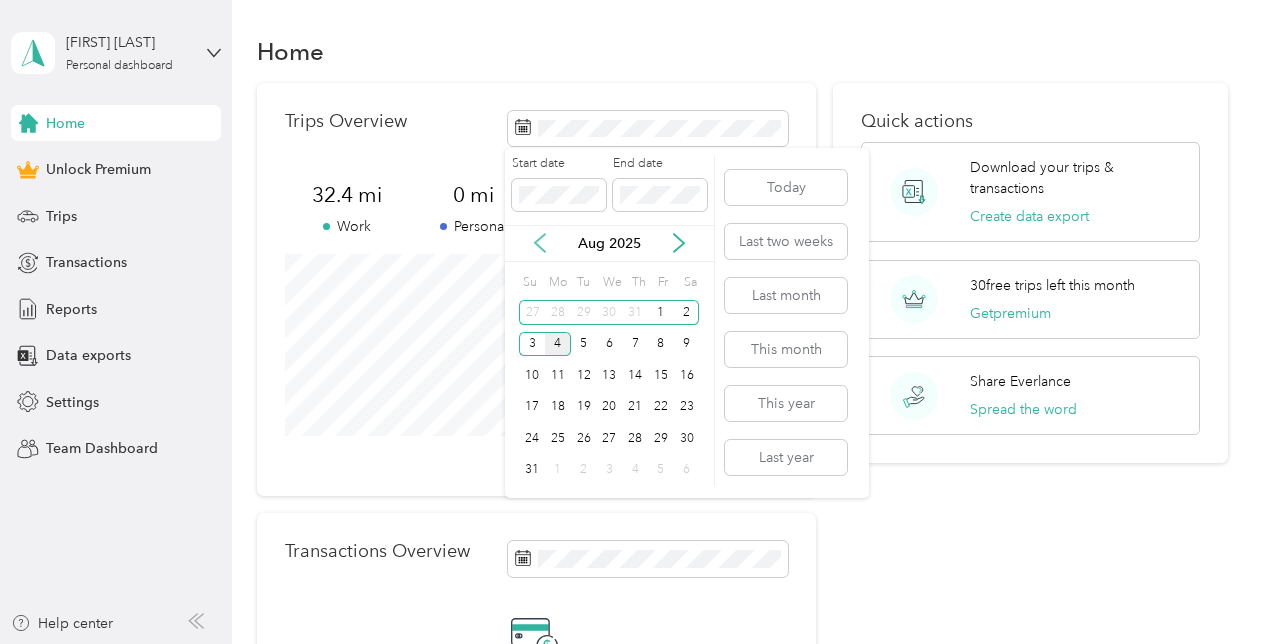 click 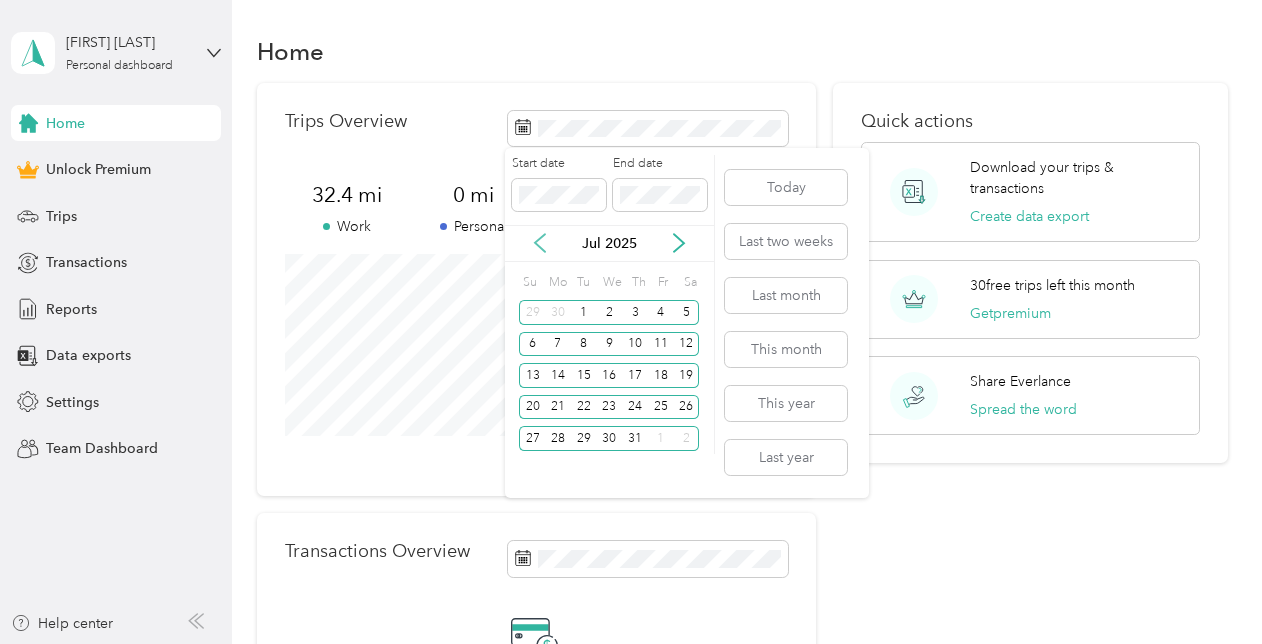 click 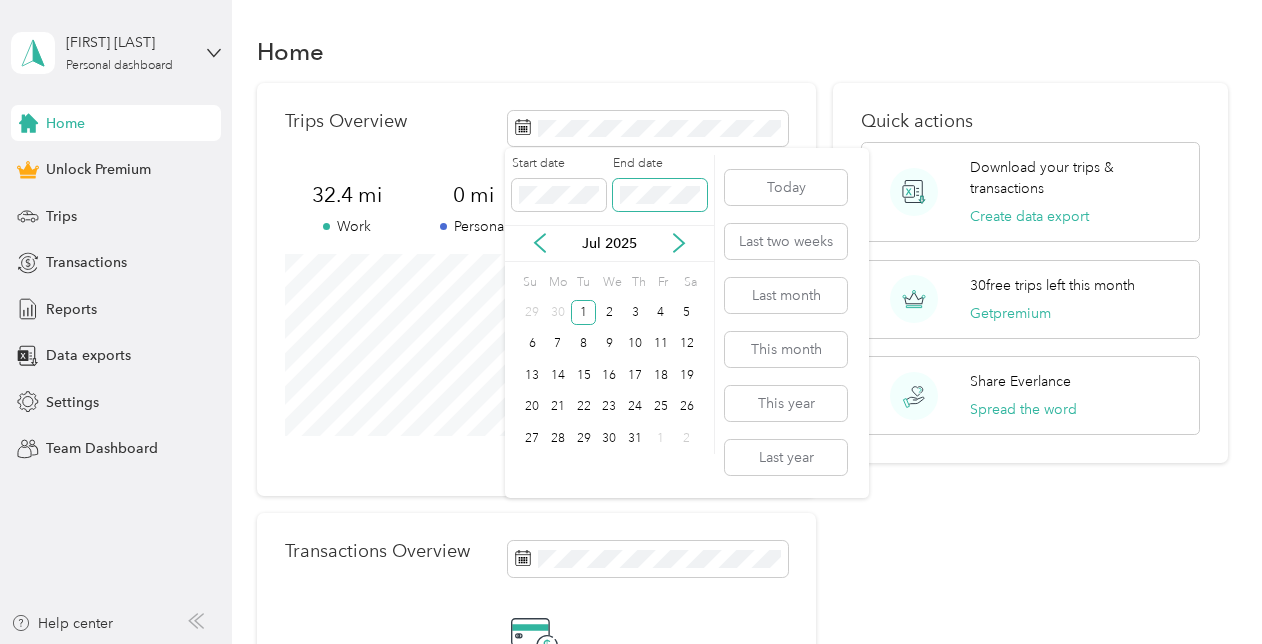 click on "Start date   End date   Jul [YEAR] Su Mo Tu We Th Fr Sa 29 30 1 2 3 4 5 6 7 8 9 10 11 12 13 14 15 16 17 18 19 20 21 22 23 24 25 26 27 28 29 30 31 1 2 Today Last two weeks Last month This month This year Last year" at bounding box center (687, 323) 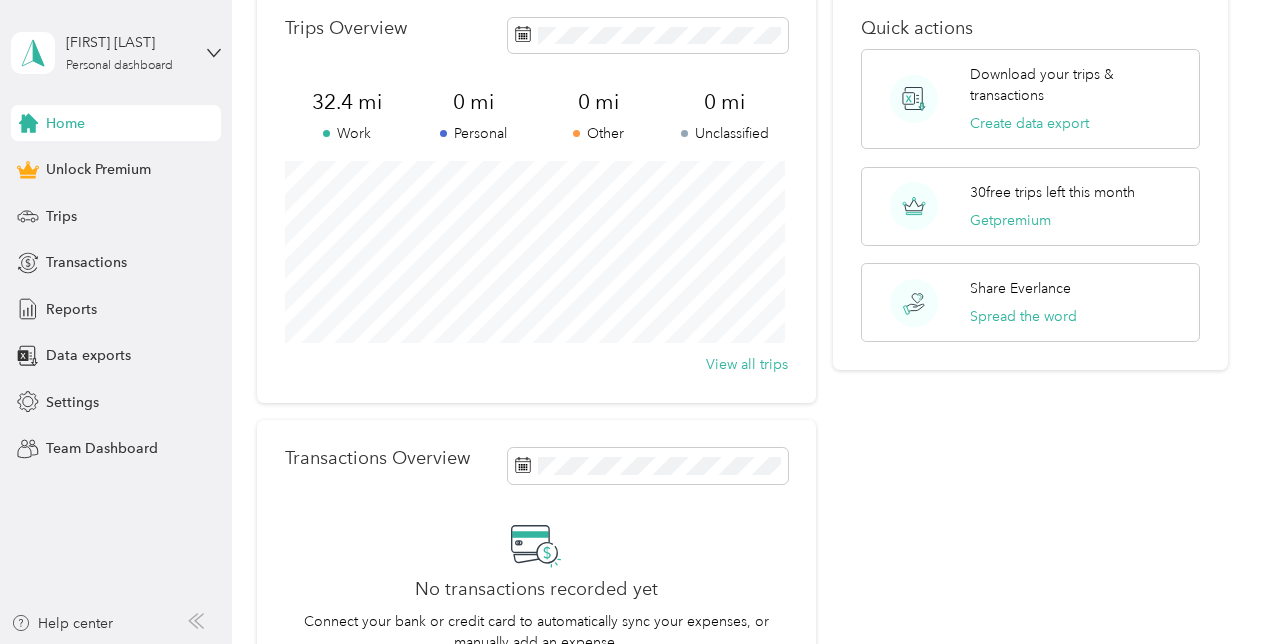 scroll, scrollTop: 0, scrollLeft: 0, axis: both 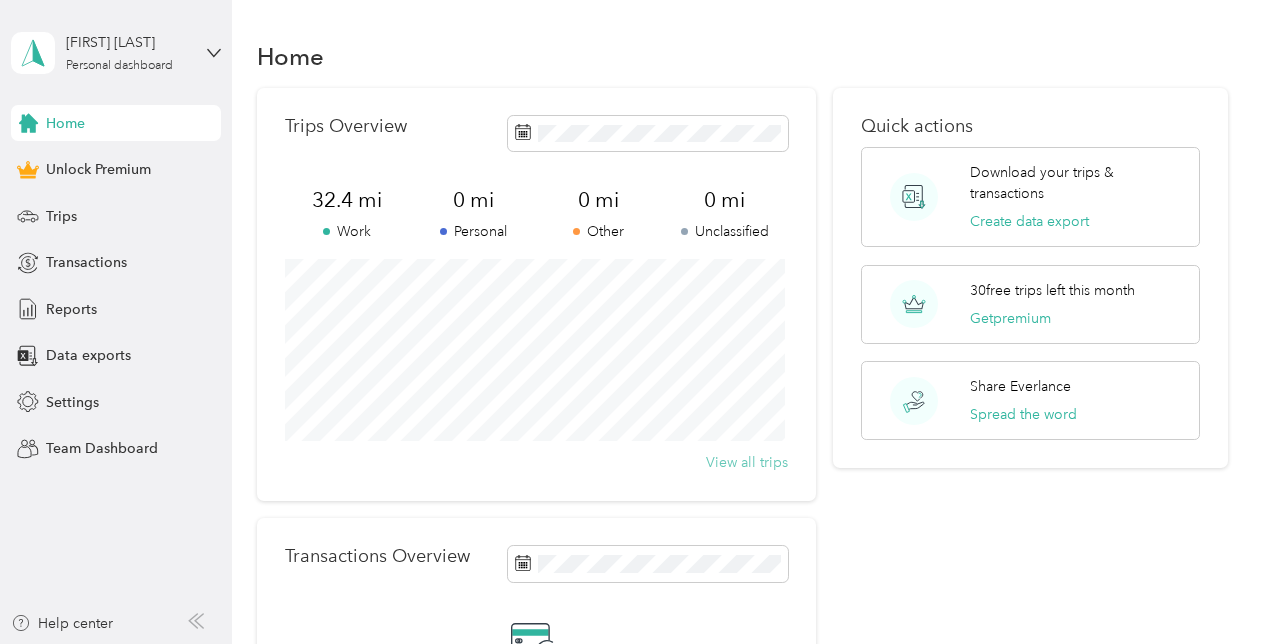 click on "View all trips" at bounding box center (747, 462) 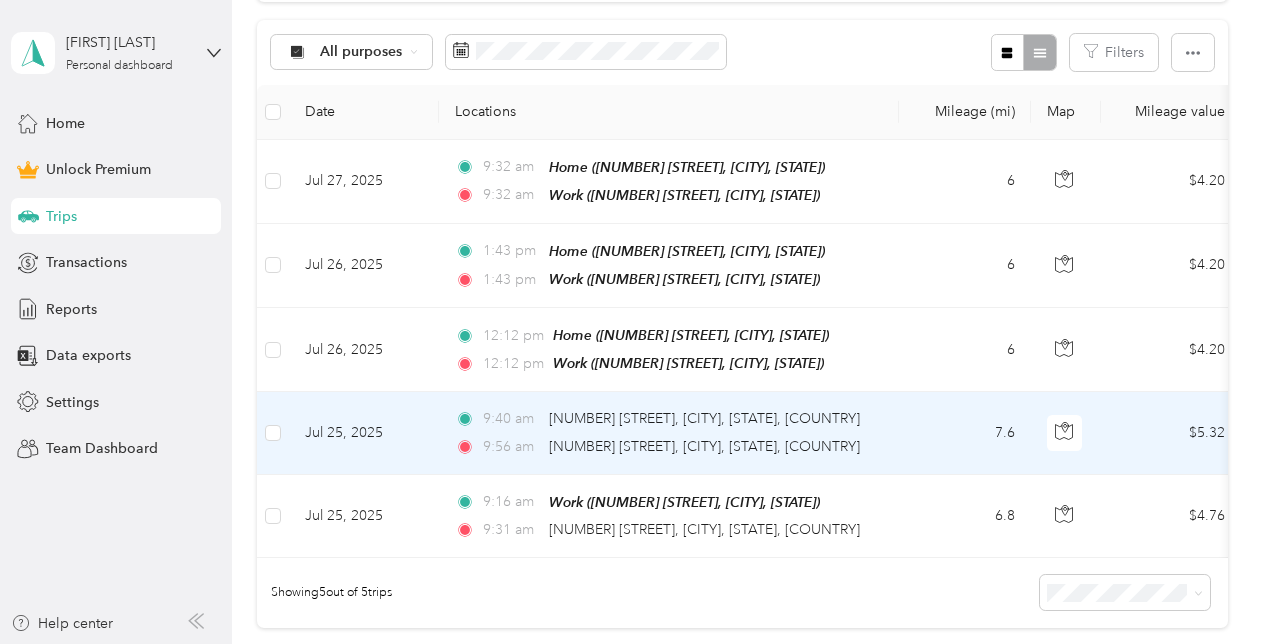scroll, scrollTop: 380, scrollLeft: 0, axis: vertical 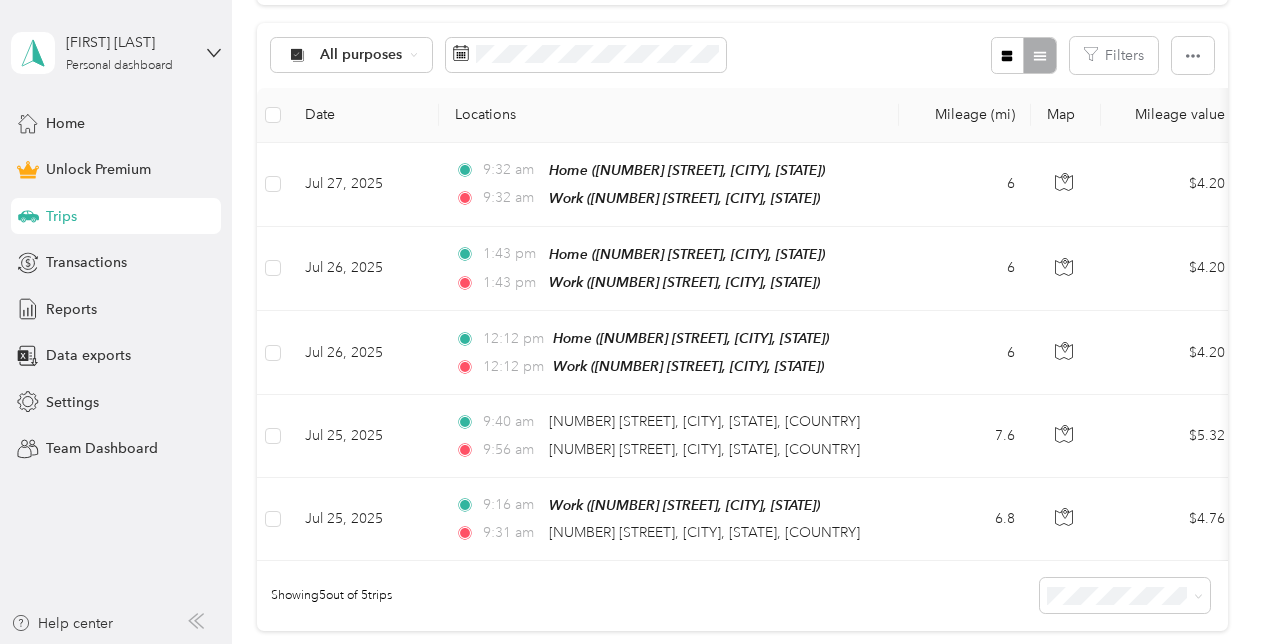 click on "Locations" at bounding box center (669, 115) 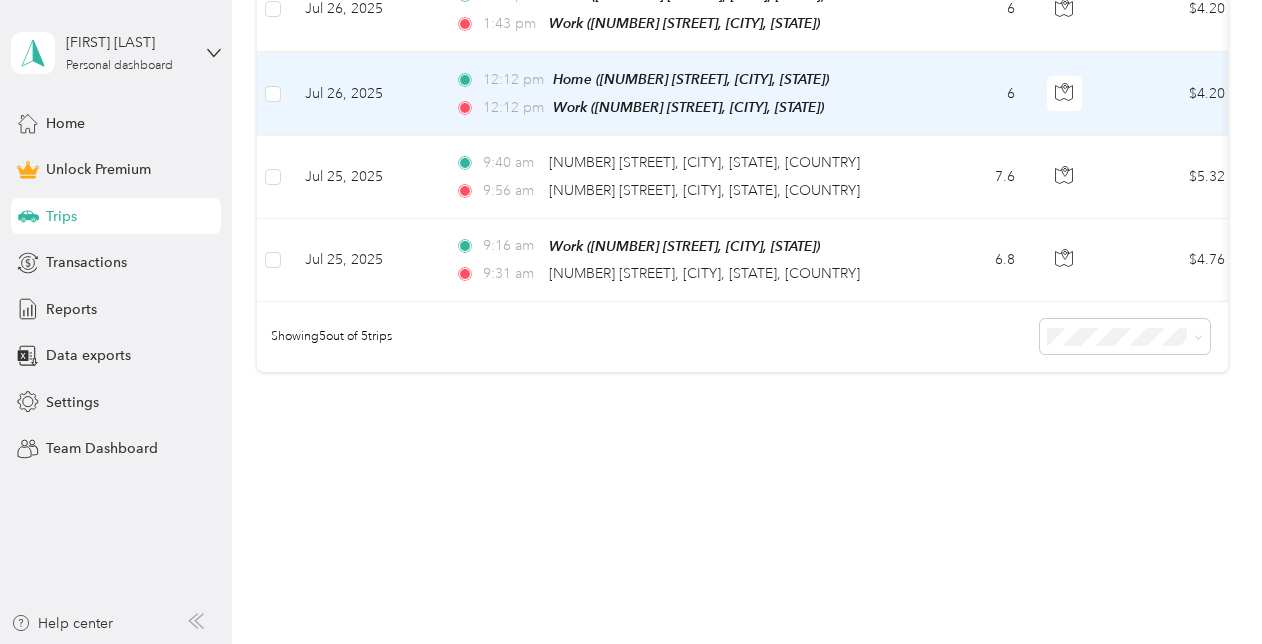 scroll, scrollTop: 598, scrollLeft: 0, axis: vertical 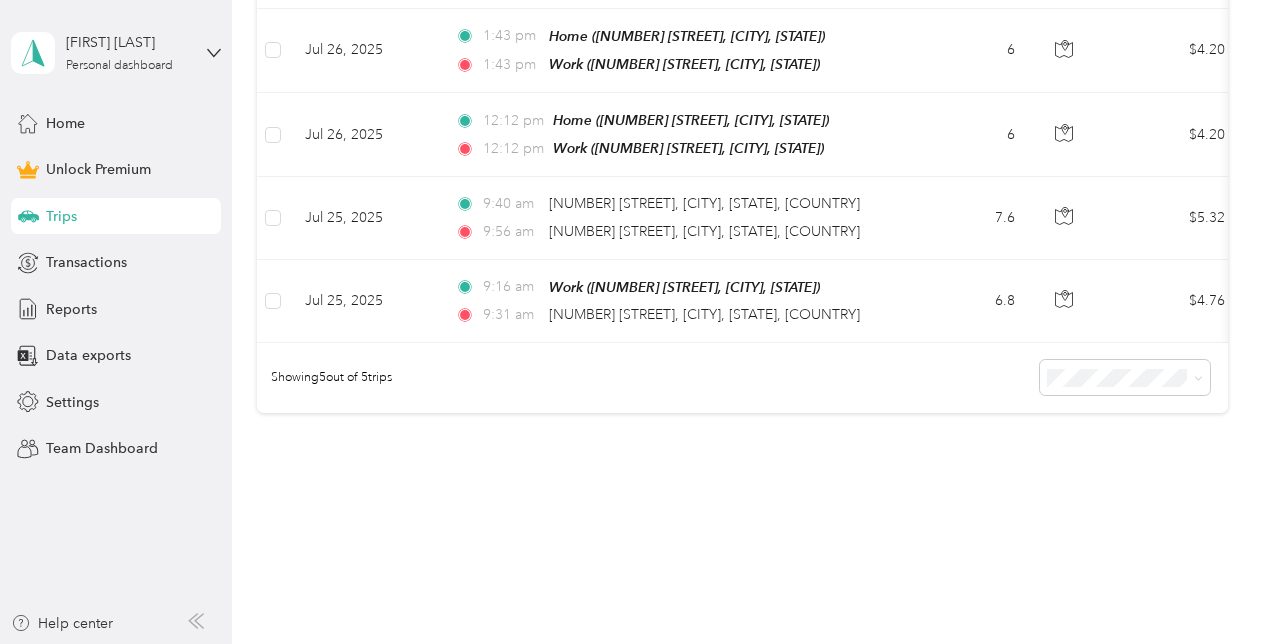 click on "30 free trips remaining this month. Never miss a mile with unlimited automatic trip tracking Get Everlance Premium 32.4   mi Work 0   mi Personal 0   mi Other 0   mi Unclassified $22.68 Value All purposes Filters Date Locations Mileage (mi) Map Mileage value Purpose Track Method Report                     Jul 27, [YEAR] 9:32 am Home ([NUMBER] [STREET], [CITY], [STATE]) 9:32 am Work ([NUMBER] [STREET], [CITY], [STATE]) 6 $4.20 Work Manual Week of July 21 [YEAR] Jul 26, [YEAR] 1:43 pm Home ([NUMBER] [STREET], [CITY], [STATE]) 1:43 pm Work ([NUMBER] [STREET], [CITY], [STATE]) 6 $4.20 Work Manual Week of July 21 [YEAR] Jul 26, [YEAR] 12:12 pm Home ([NUMBER] [STREET], [CITY], [STATE]) 12:12 pm Work ([NUMBER] [STREET], [CITY], [STATE]) 6 $4.20 Work Manual Jul [YEAR] Jul 25, [YEAR] 9:40 am [NUMBER] [STREET], [CITY], [STATE], [COUNTRY] 9:56 am [NUMBER] [STREET], [CITY], [STATE], [COUNTRY]  7.6 $5.32 Work GPS Jul [YEAR] Jul 25, [YEAR] 9:16 am 9:31 am 6.8 $4.76 Work GPS 5   5" at bounding box center [742, -14] 